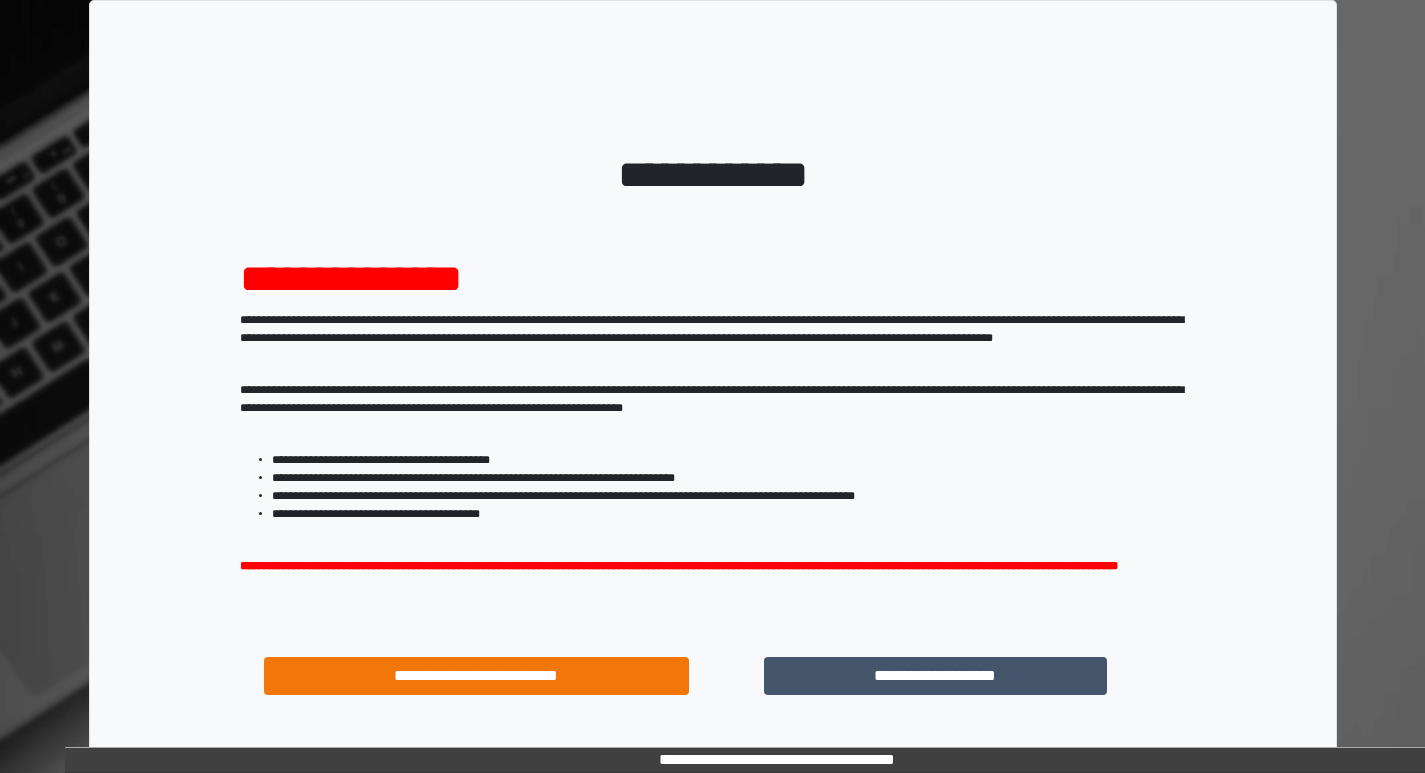 scroll, scrollTop: 0, scrollLeft: 0, axis: both 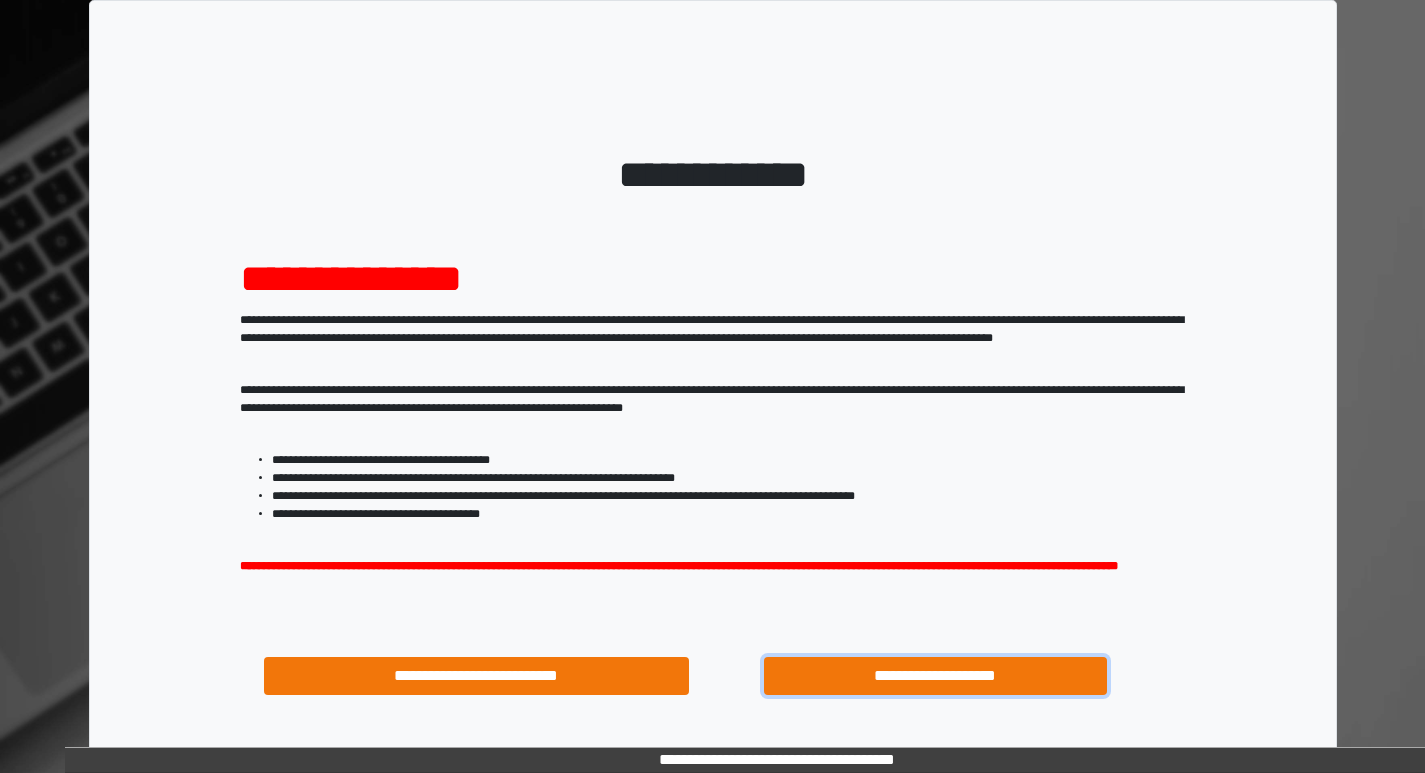 click on "**********" at bounding box center [936, 676] 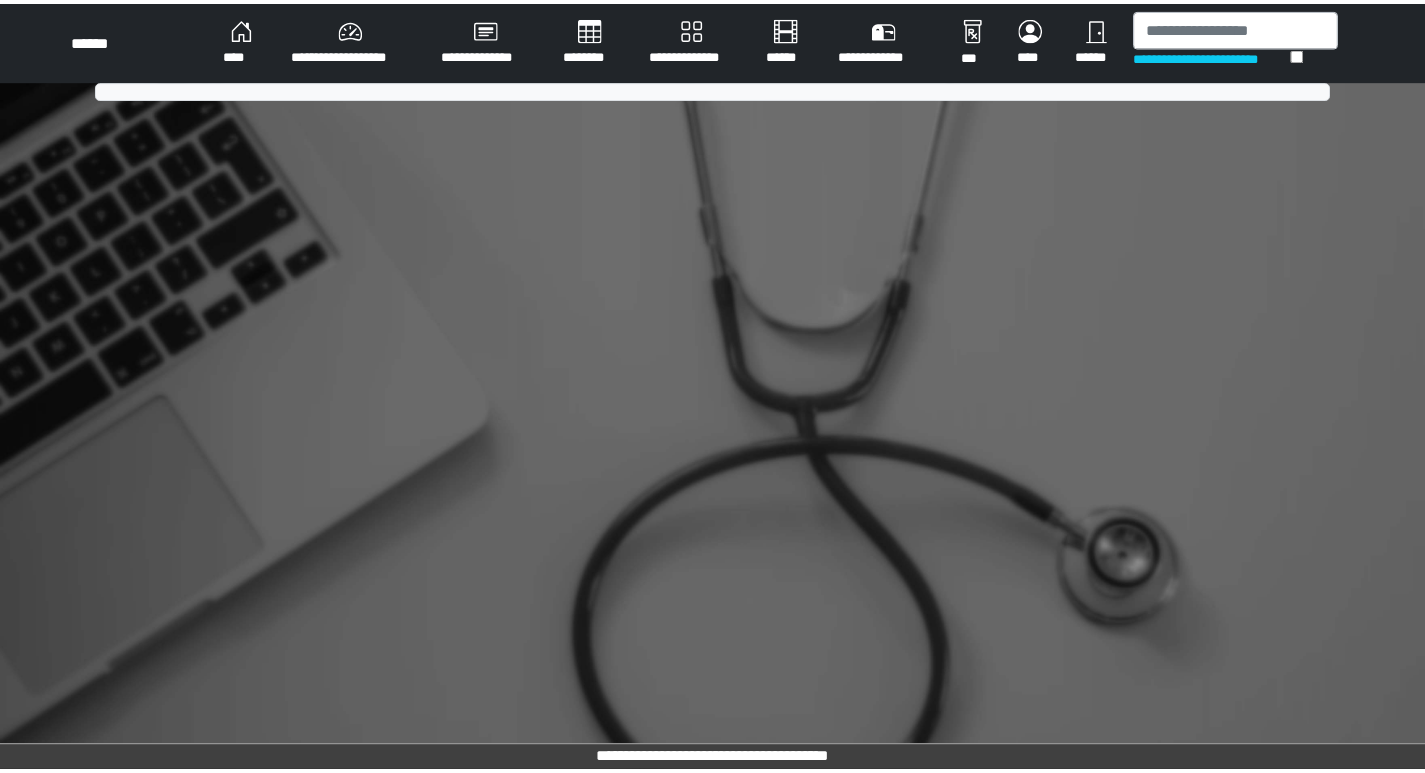scroll, scrollTop: 0, scrollLeft: 0, axis: both 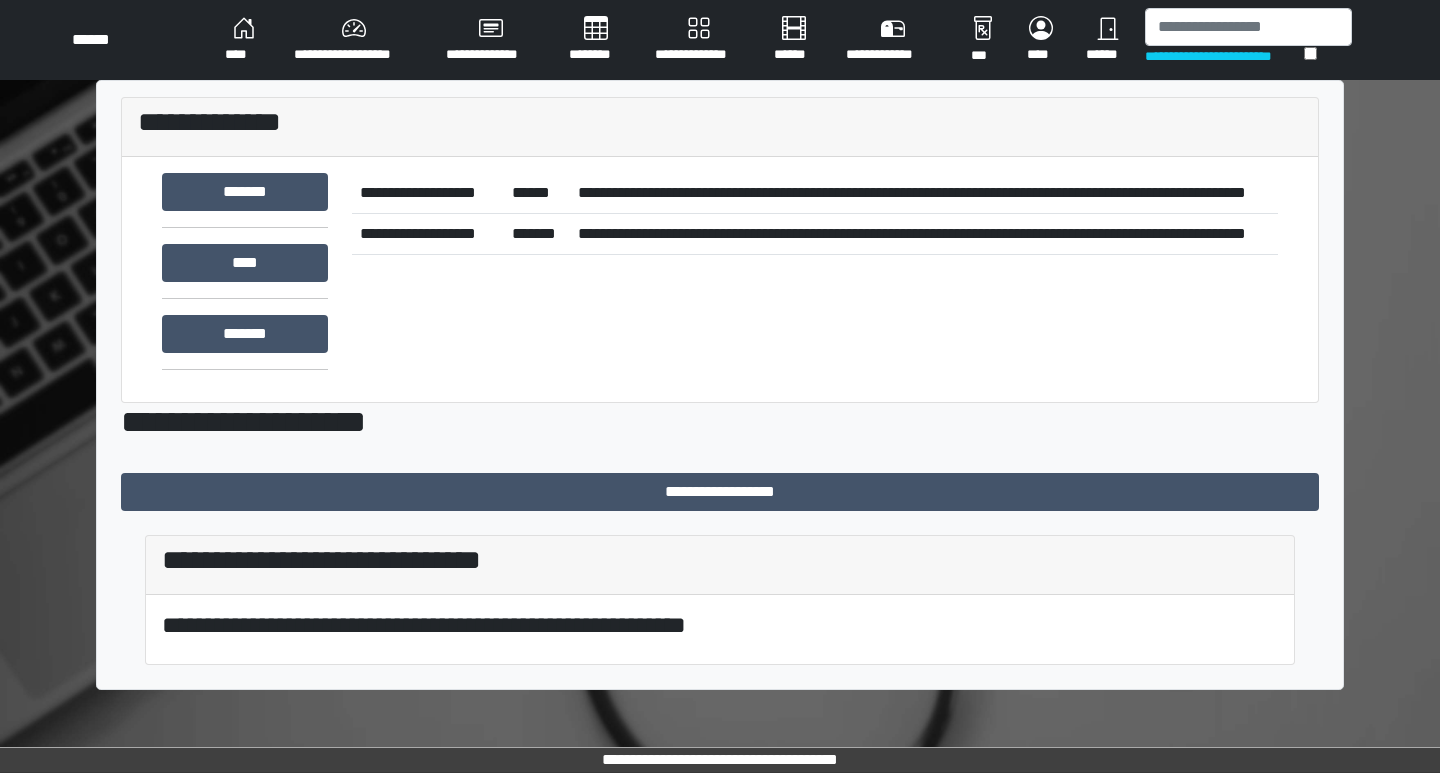 click on "********" at bounding box center (596, 40) 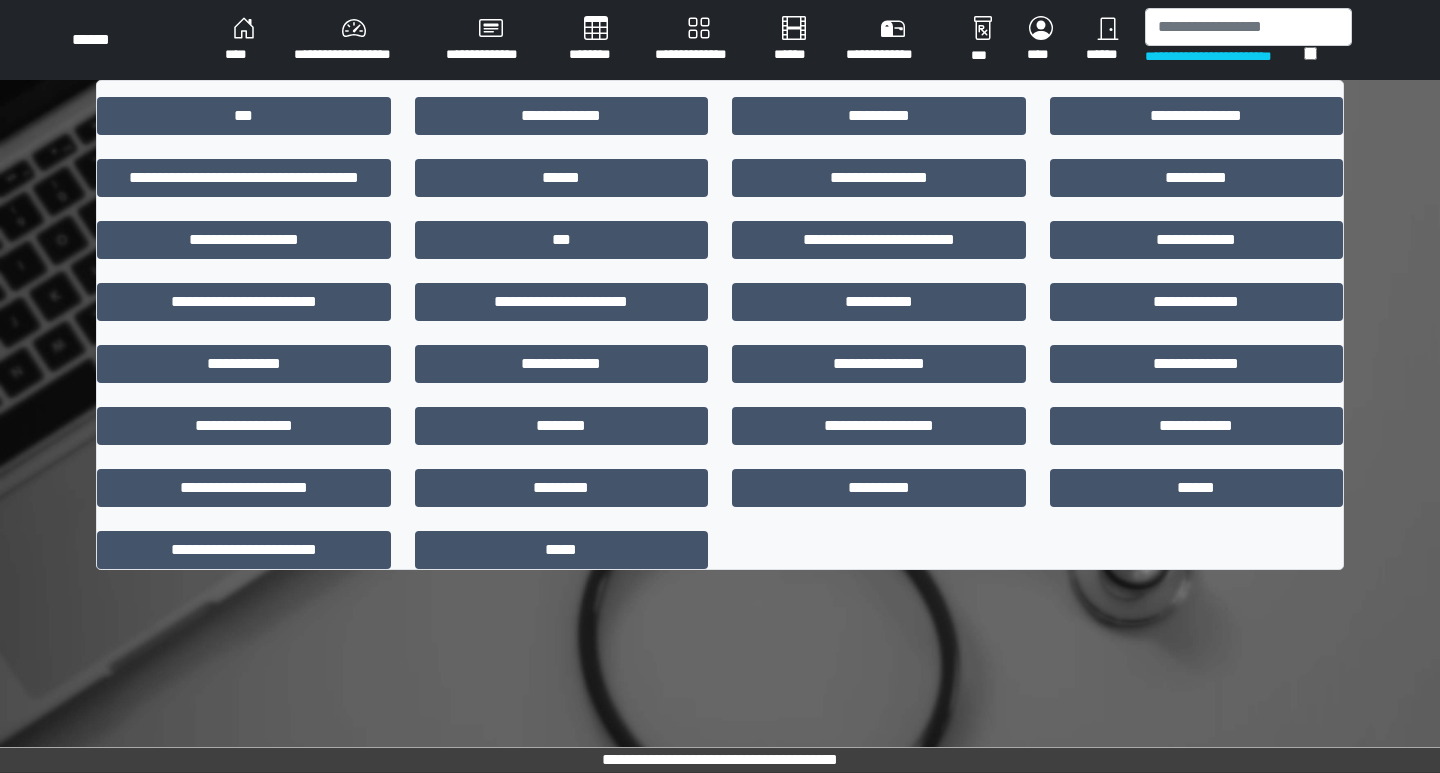 click on "********" at bounding box center (596, 40) 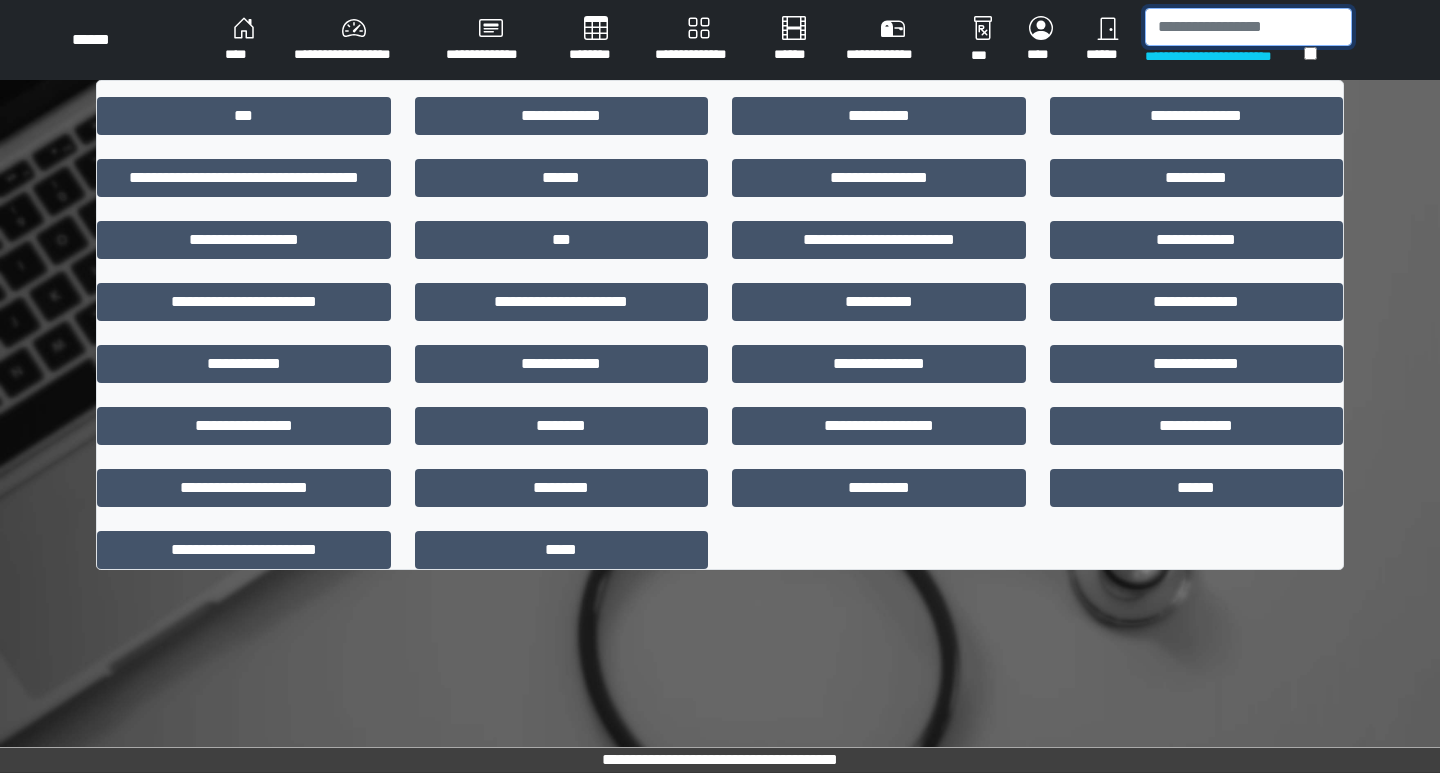 click at bounding box center [1248, 27] 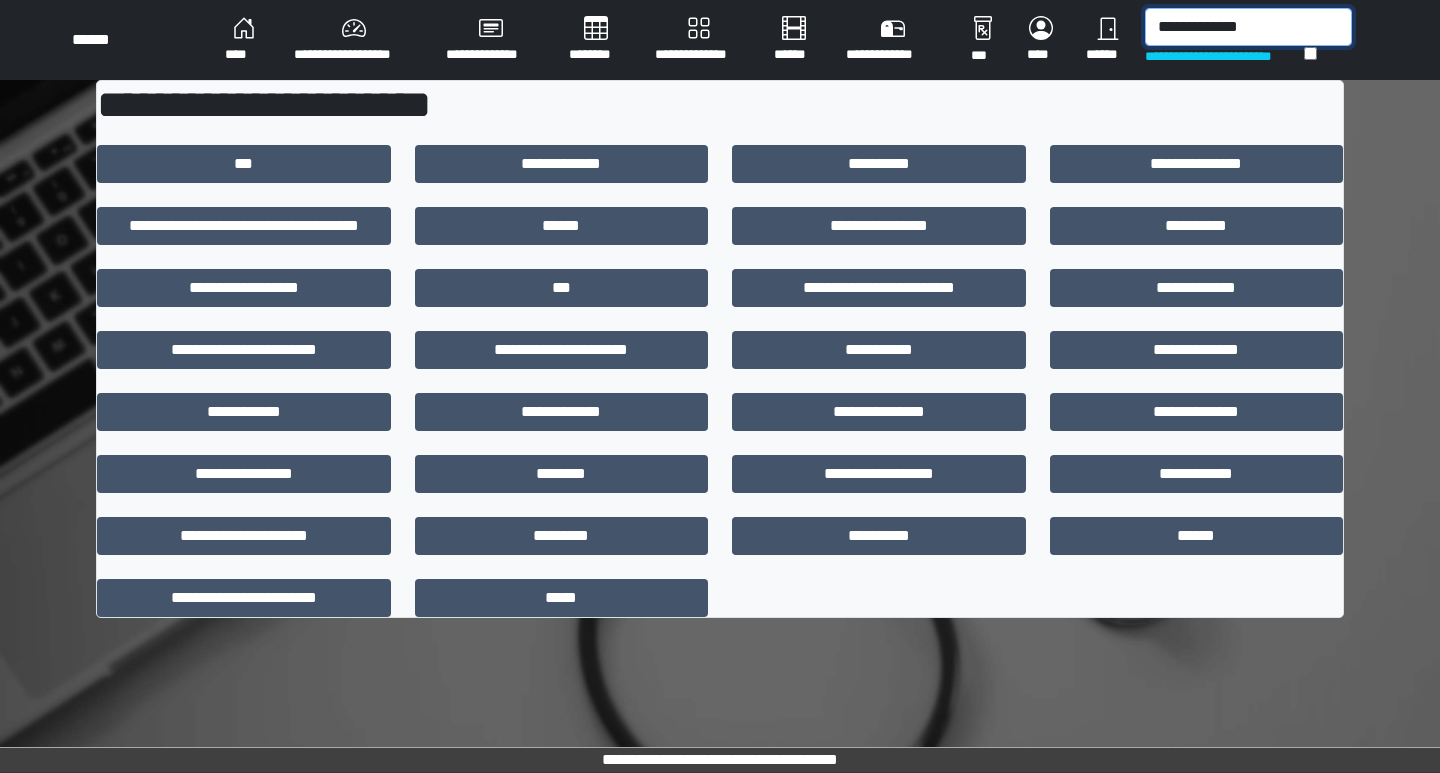 type on "**********" 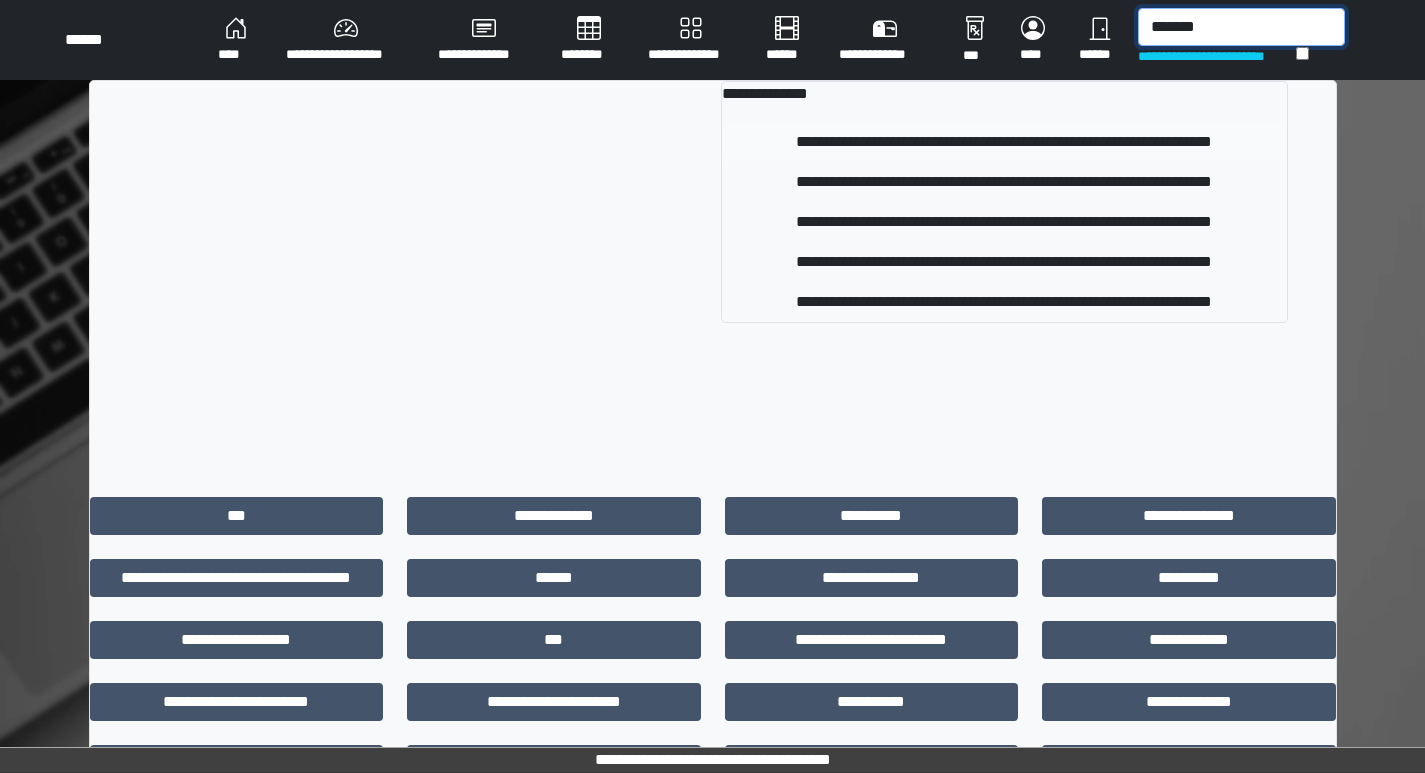 type on "*******" 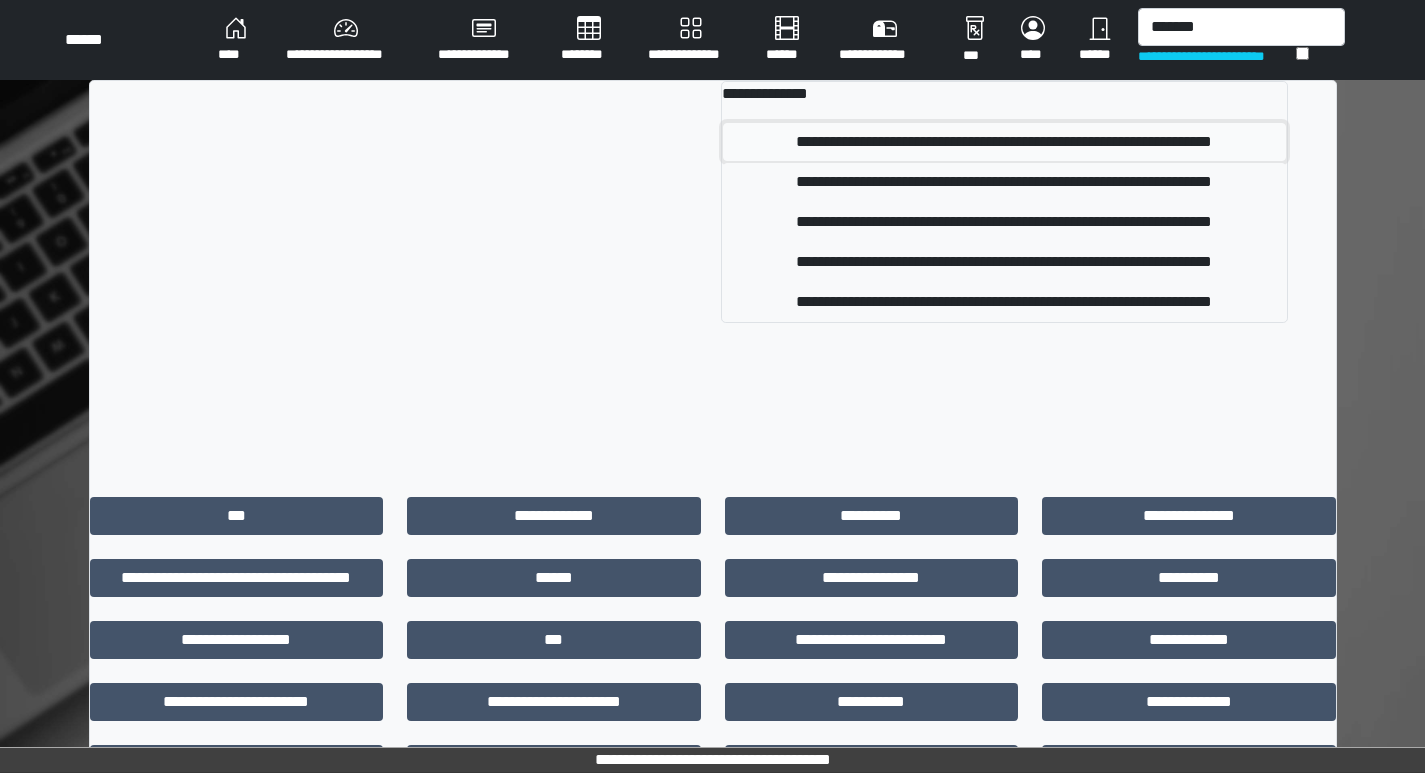 click on "**********" at bounding box center (1004, 142) 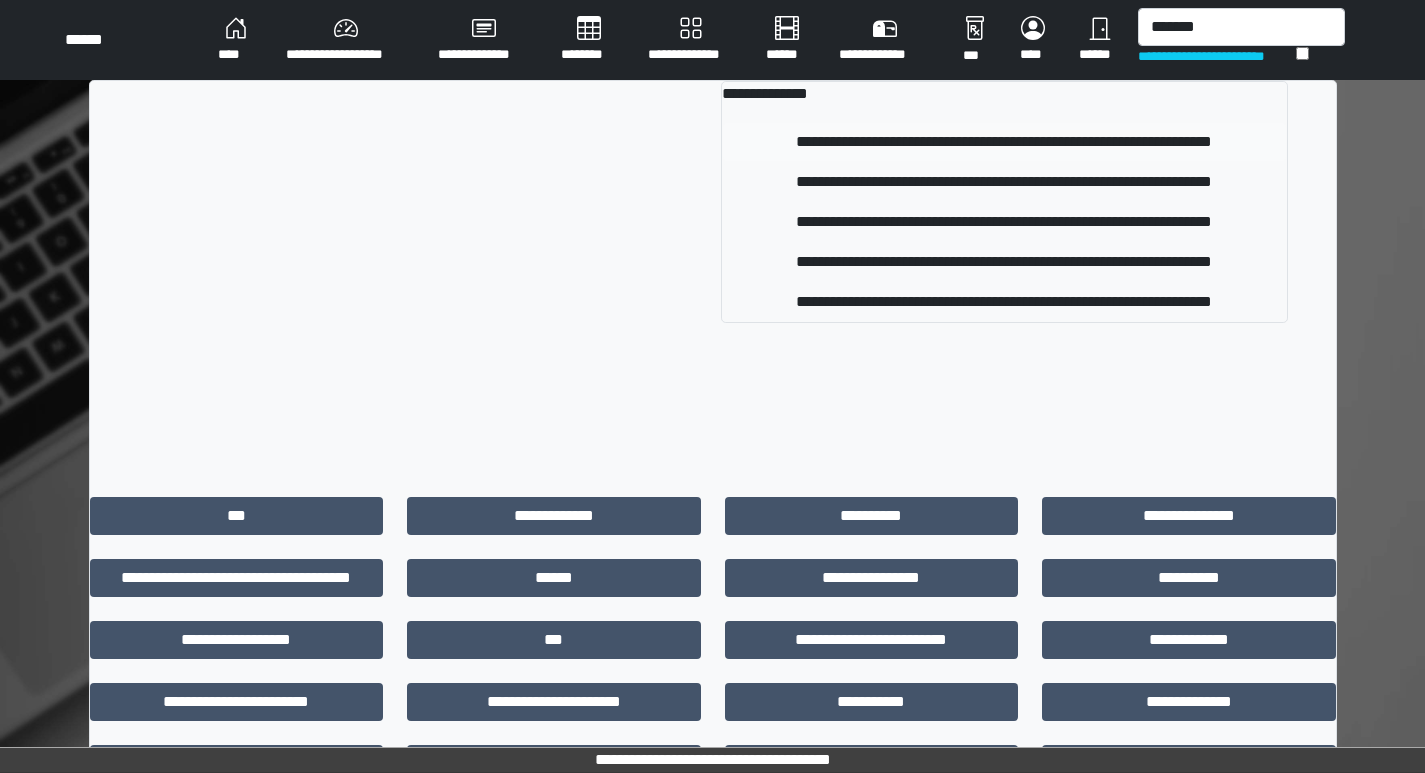type 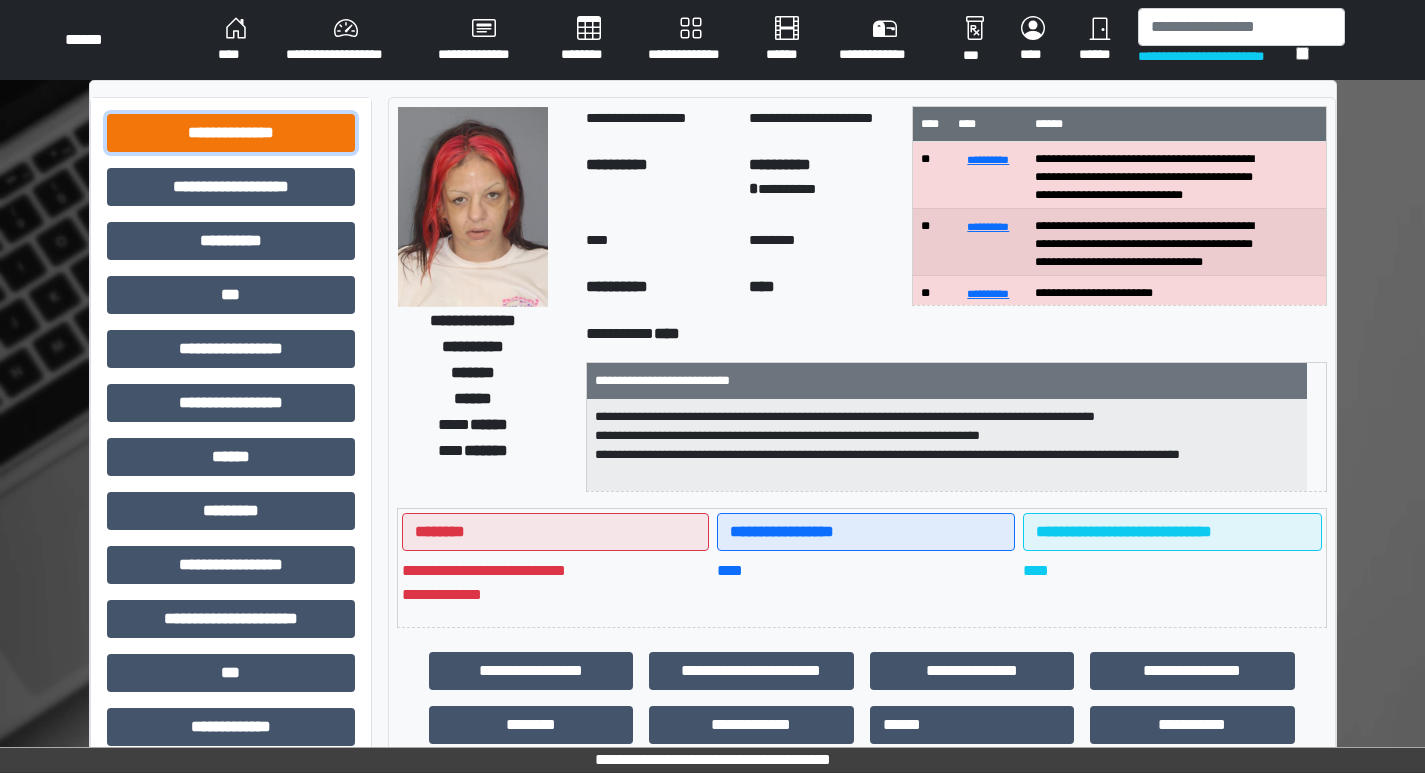 click on "**********" at bounding box center [231, 133] 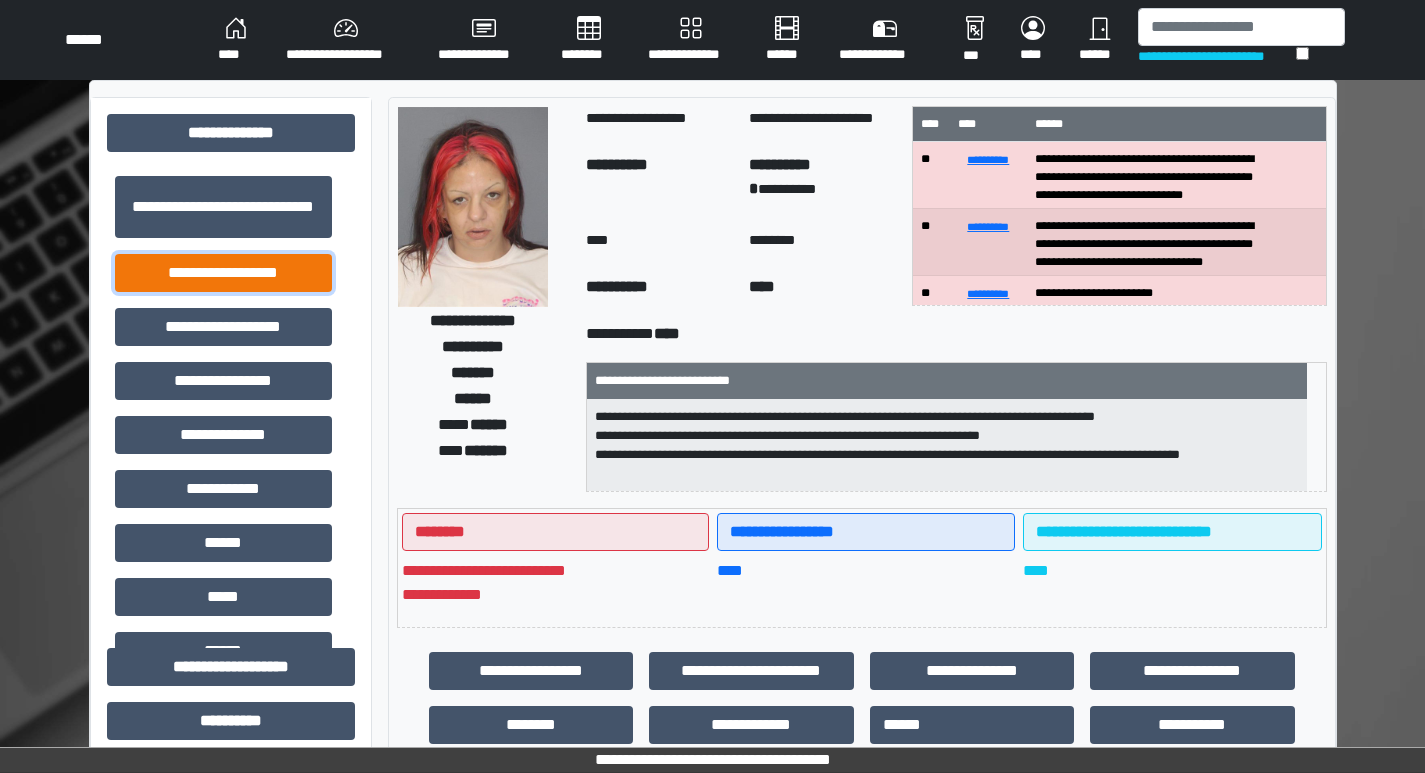 click on "**********" at bounding box center (223, 273) 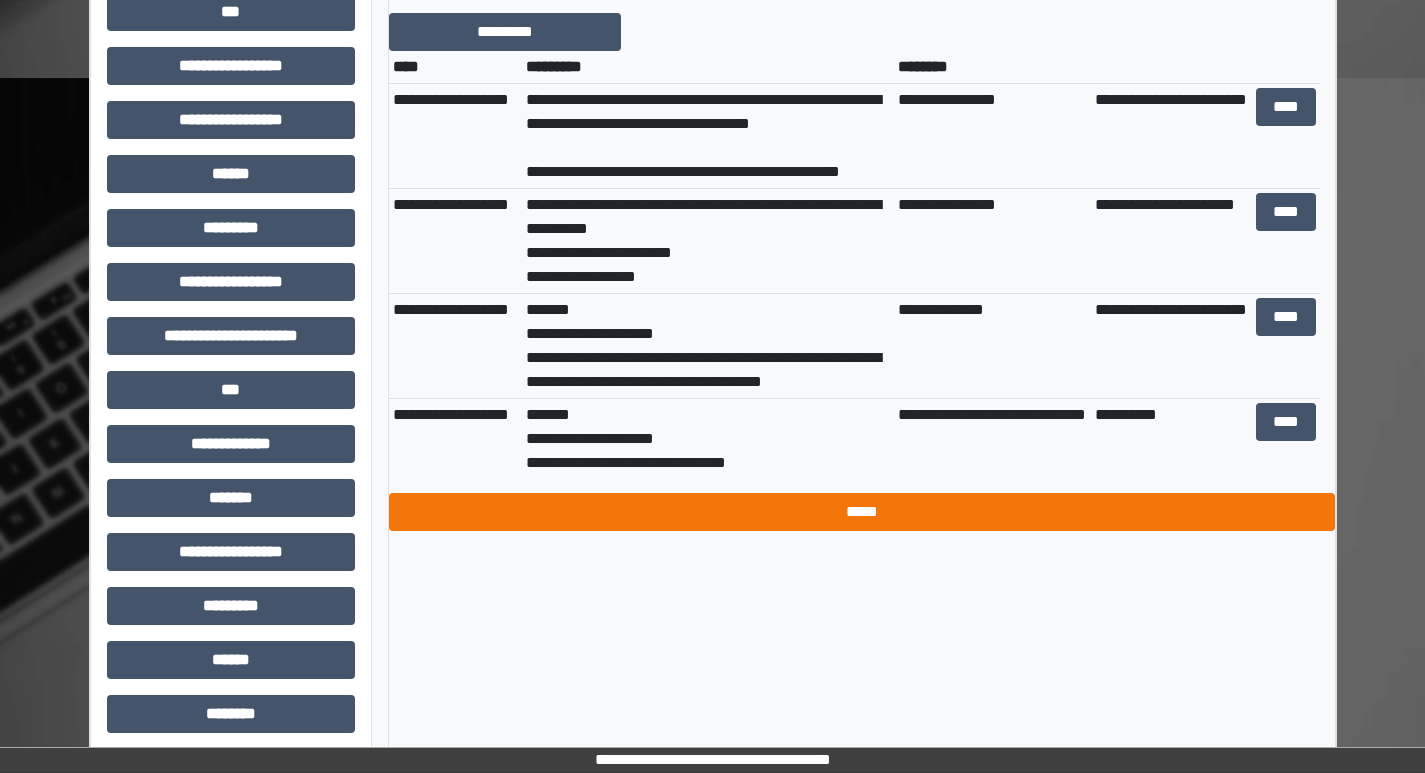 scroll, scrollTop: 800, scrollLeft: 0, axis: vertical 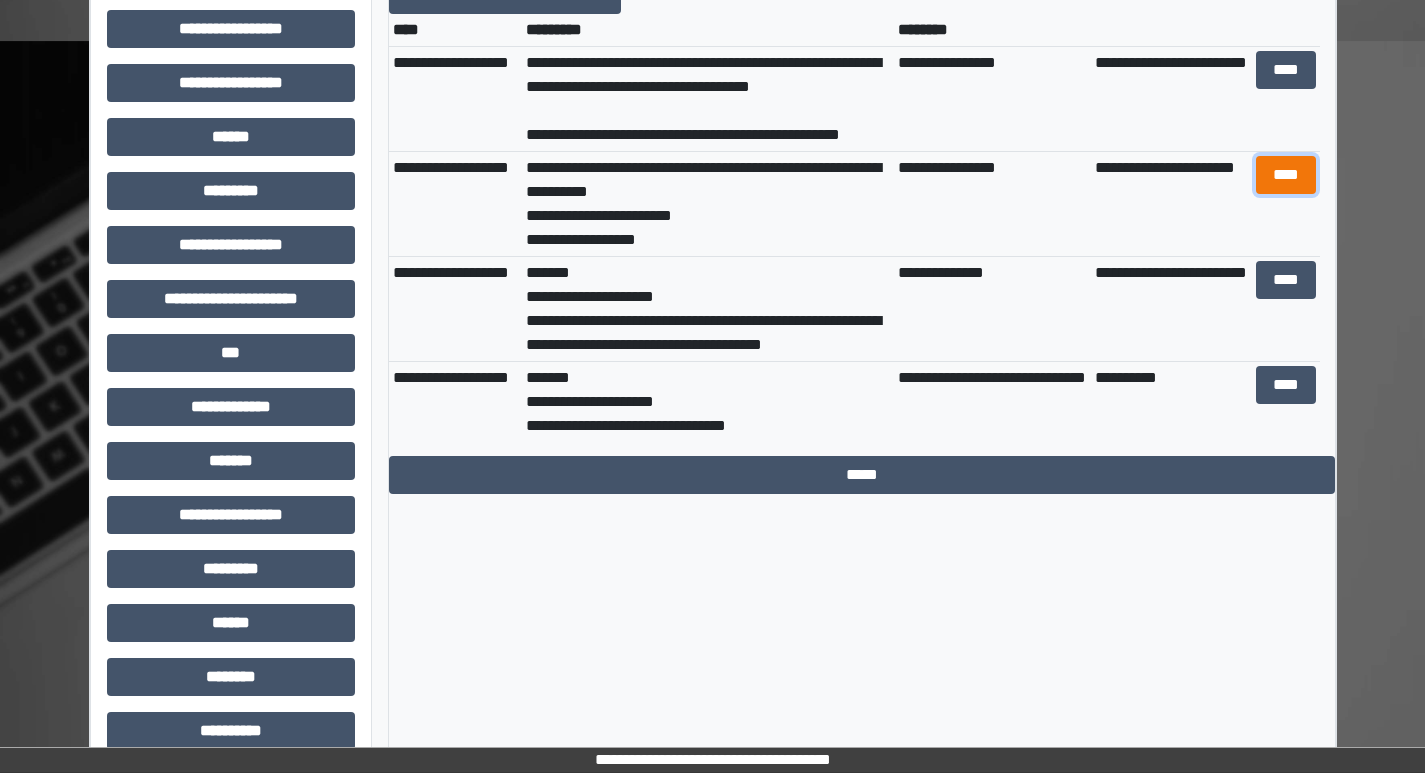 click on "****" at bounding box center [1286, 175] 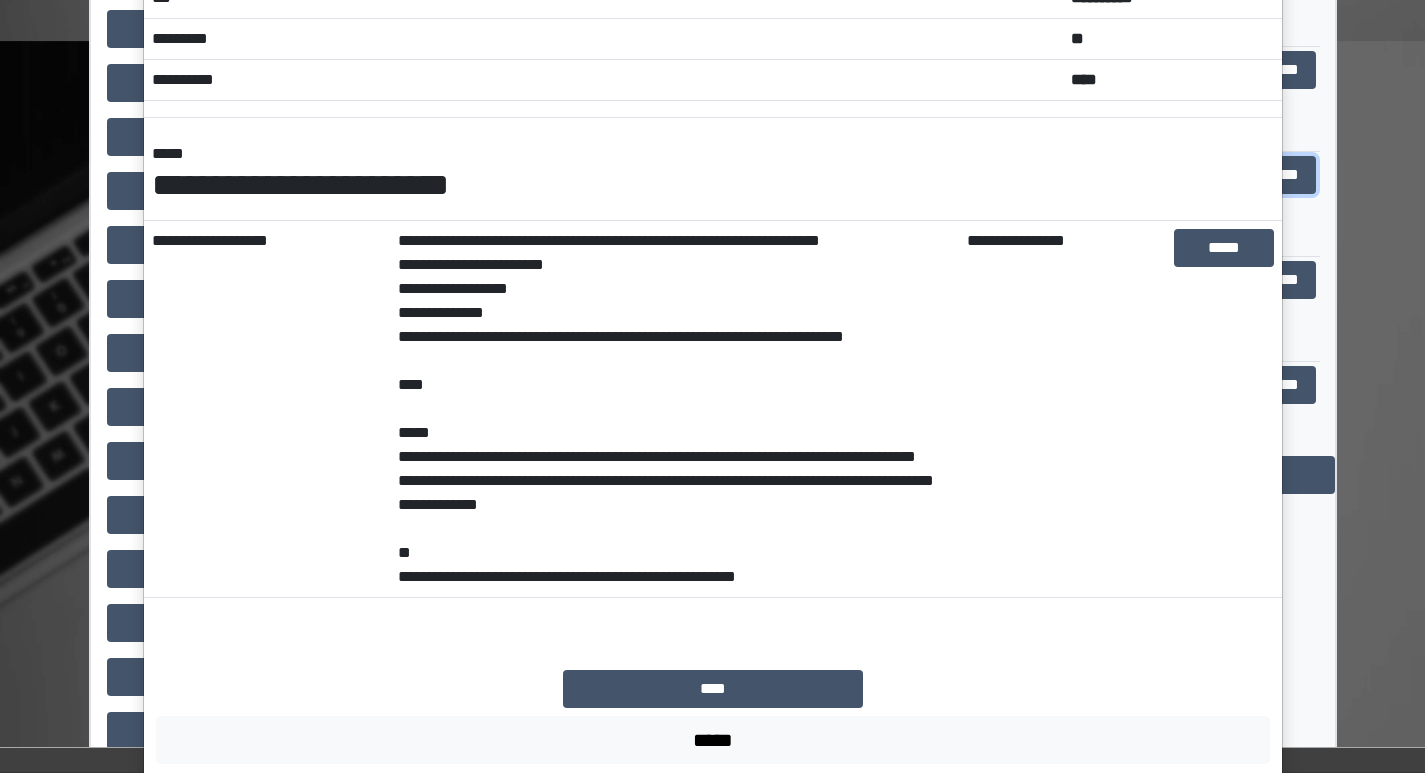 scroll, scrollTop: 220, scrollLeft: 0, axis: vertical 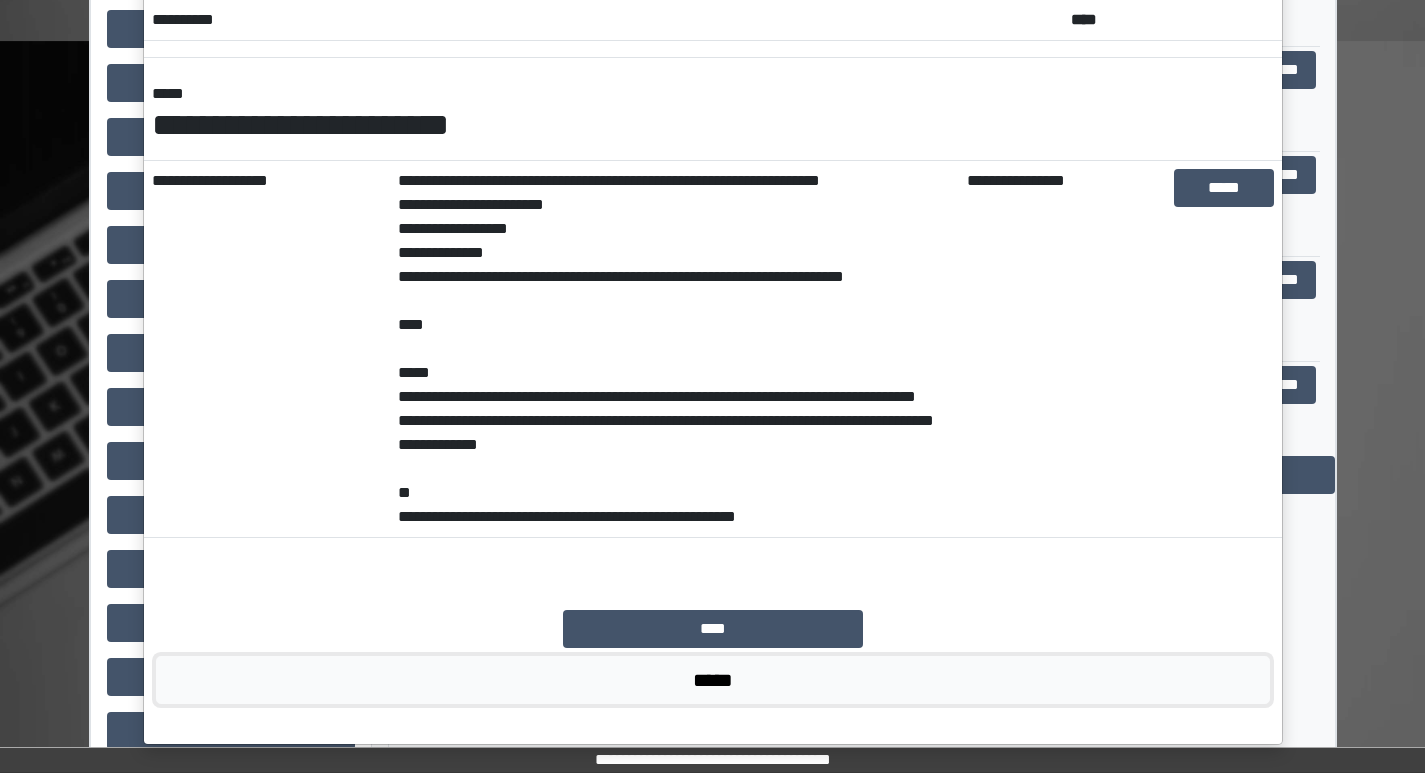 click on "*****" at bounding box center (713, 680) 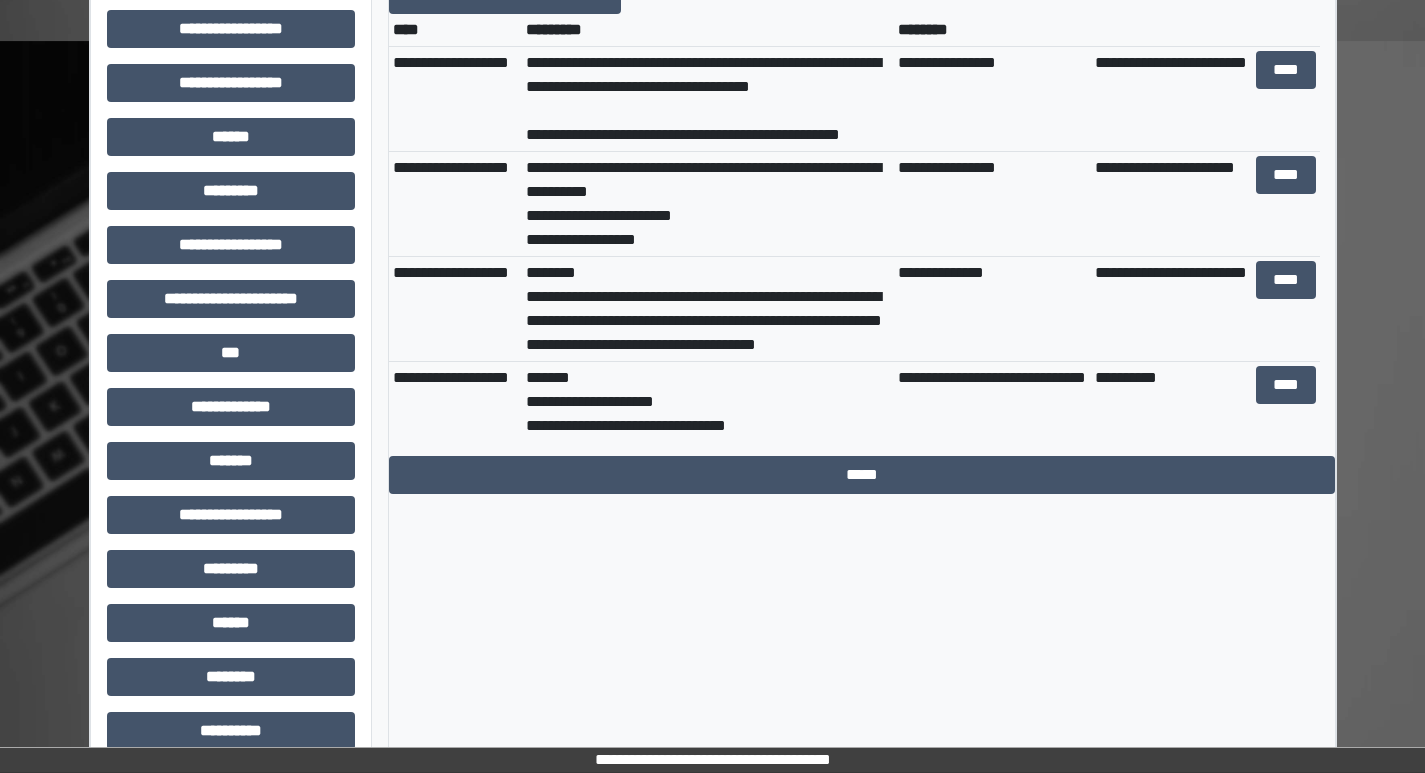 scroll, scrollTop: 240, scrollLeft: 0, axis: vertical 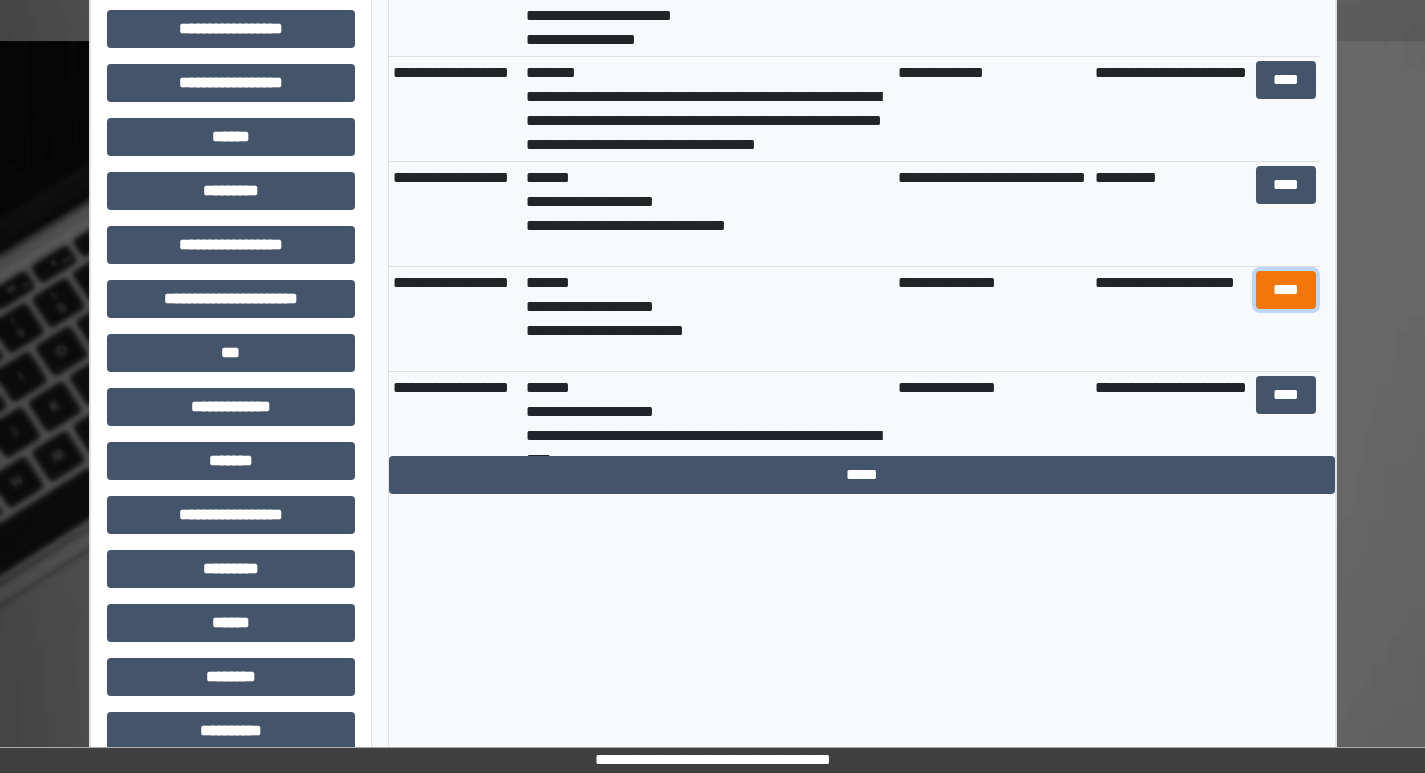 click on "****" at bounding box center [1286, 290] 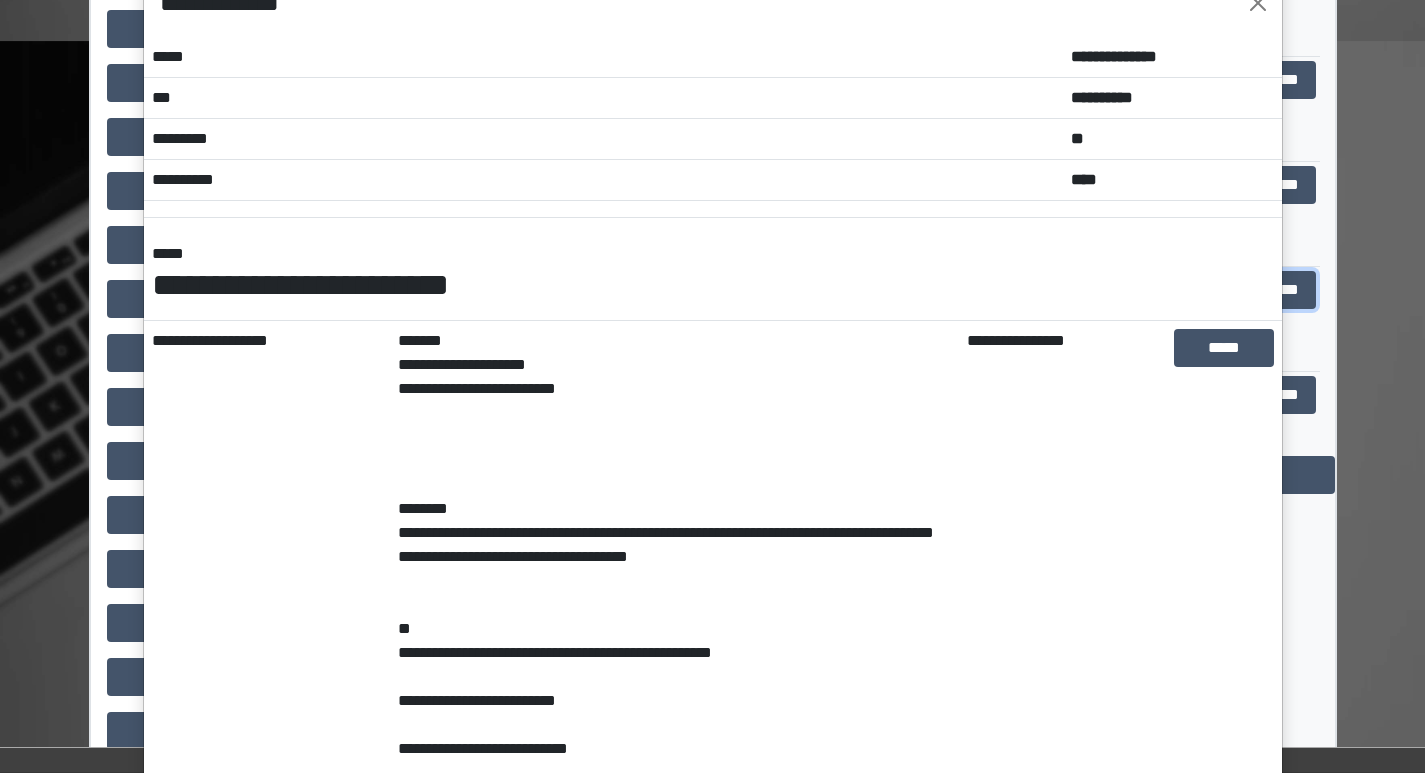scroll, scrollTop: 0, scrollLeft: 0, axis: both 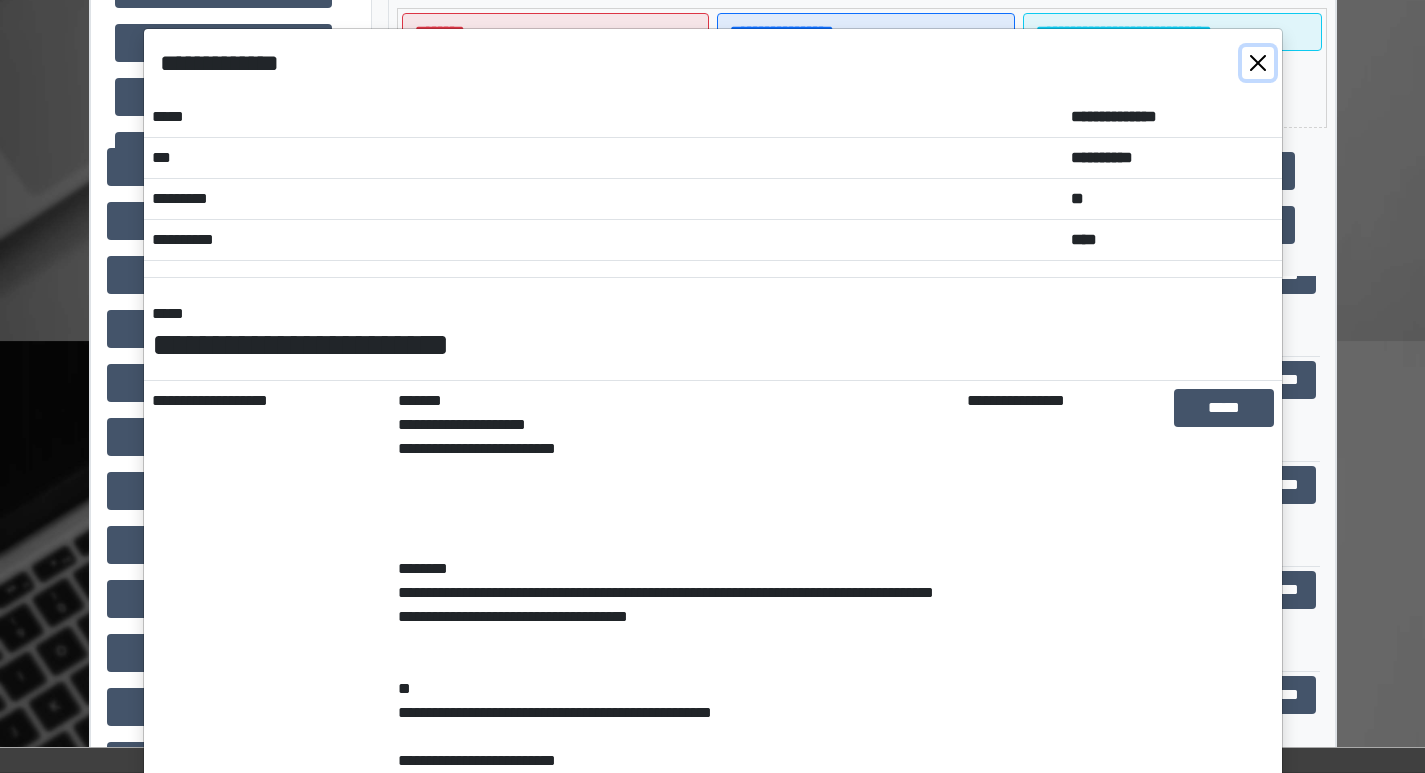 drag, startPoint x: 1251, startPoint y: 70, endPoint x: 1239, endPoint y: 64, distance: 13.416408 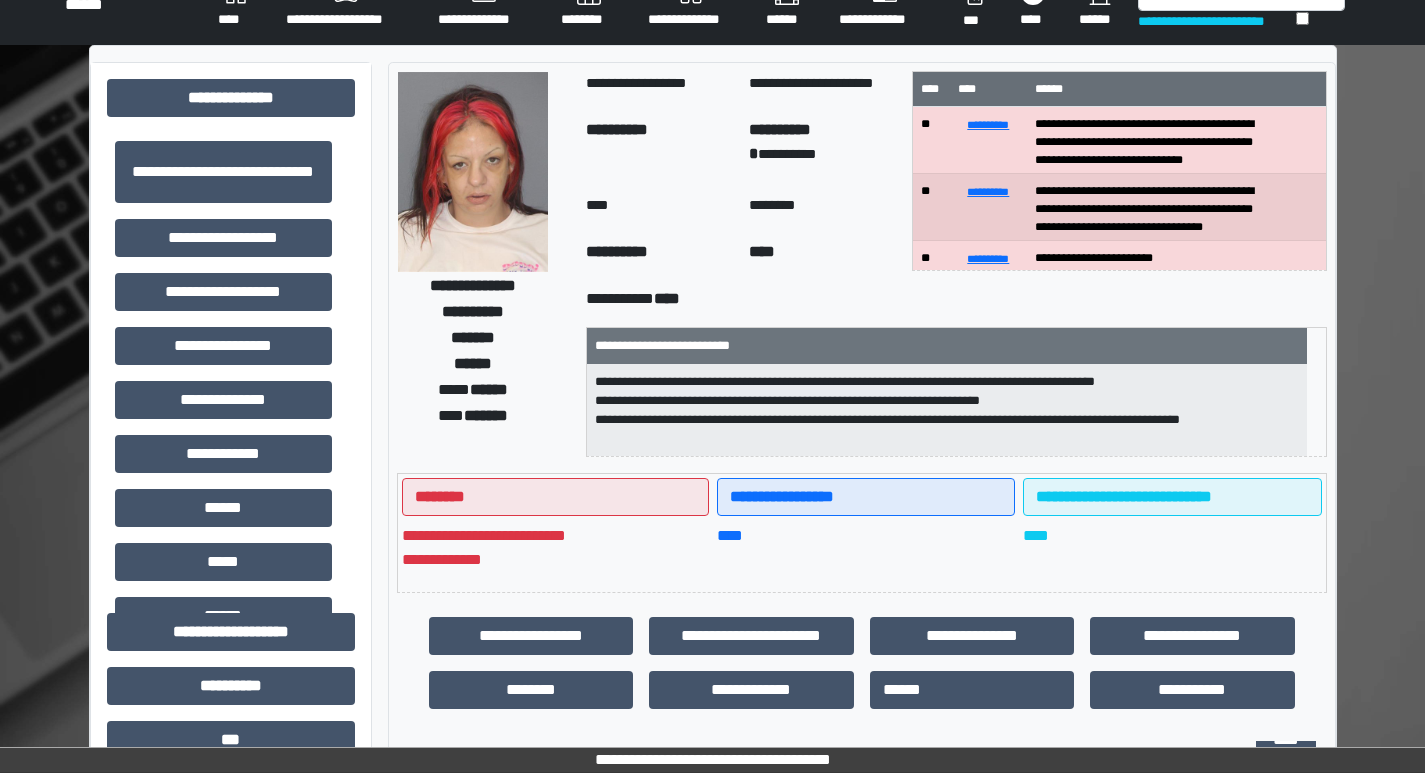 scroll, scrollTop: 0, scrollLeft: 0, axis: both 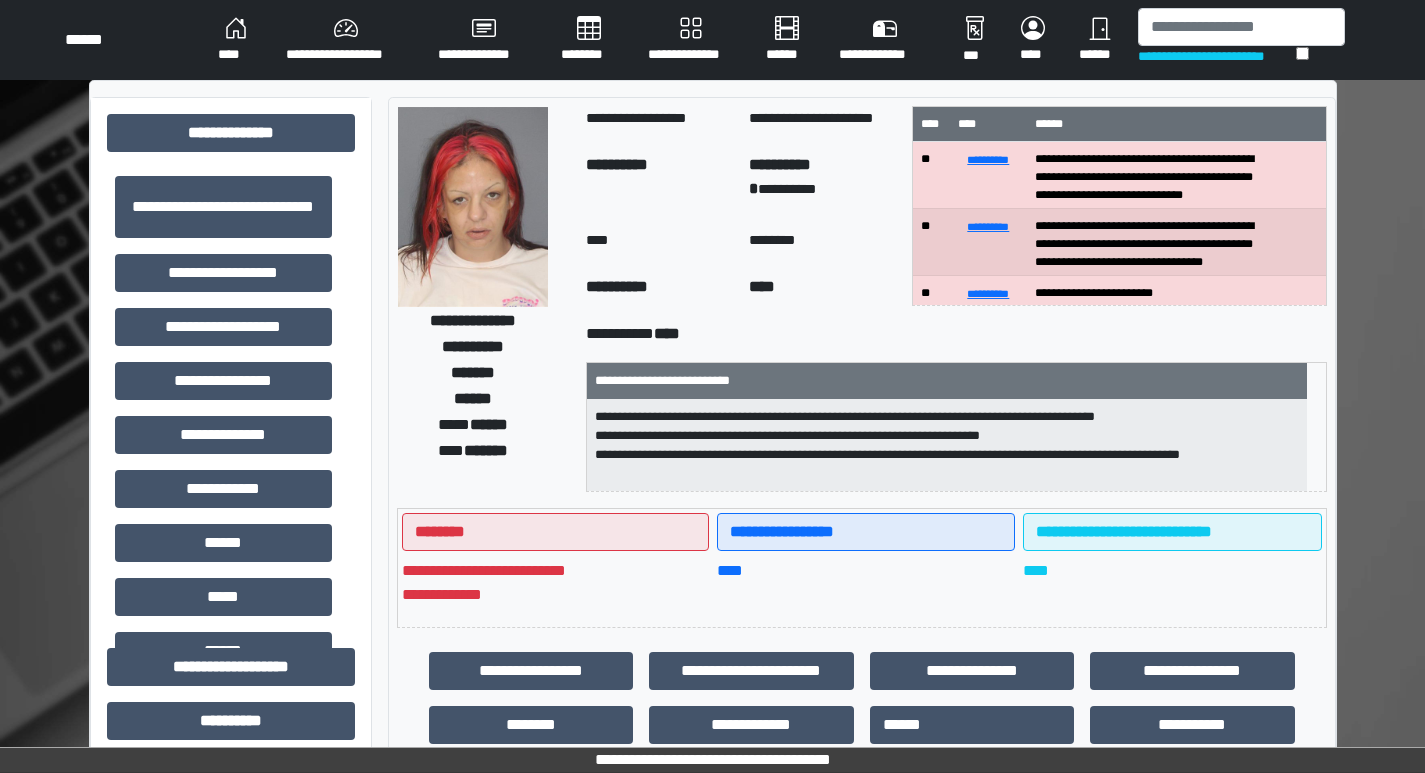 click on "********" at bounding box center [588, 40] 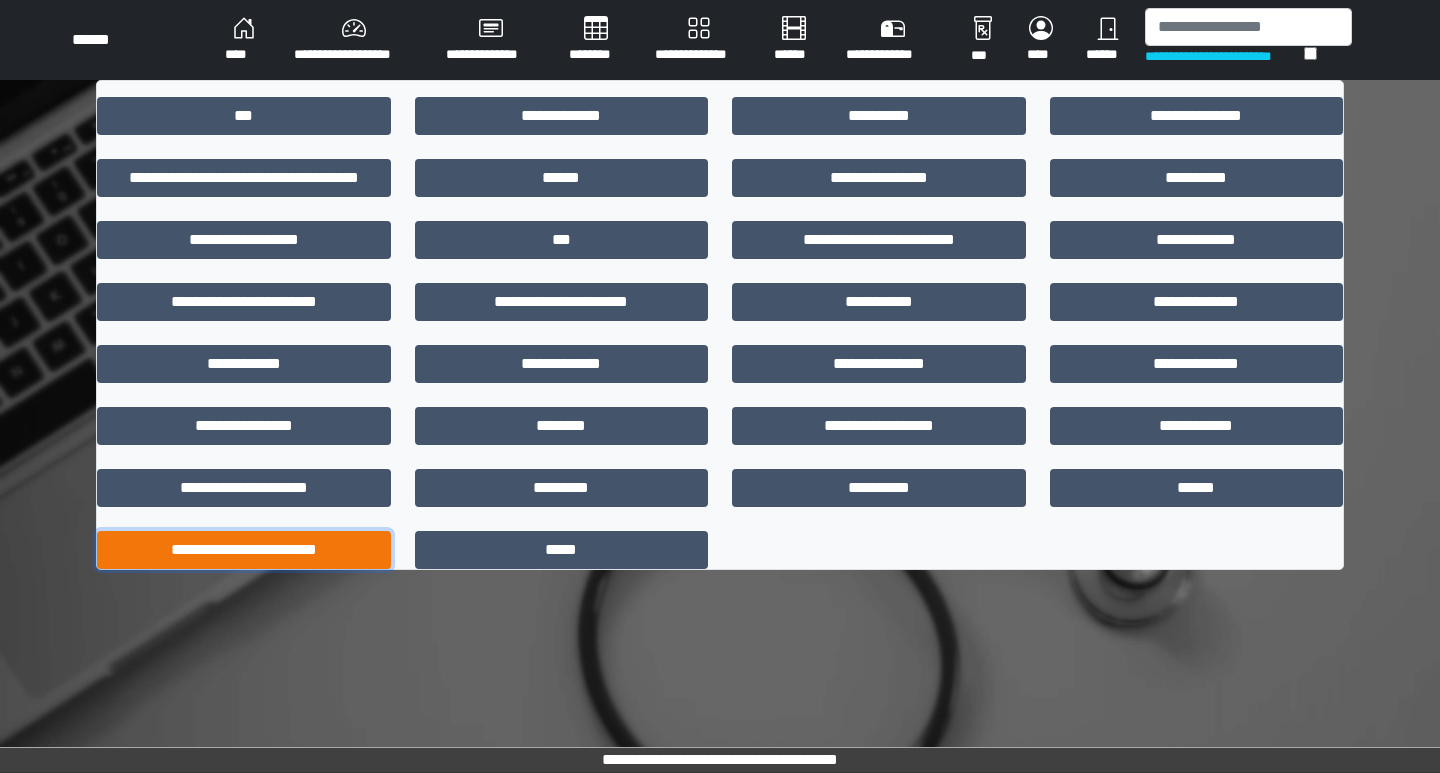 click on "**********" at bounding box center (244, 550) 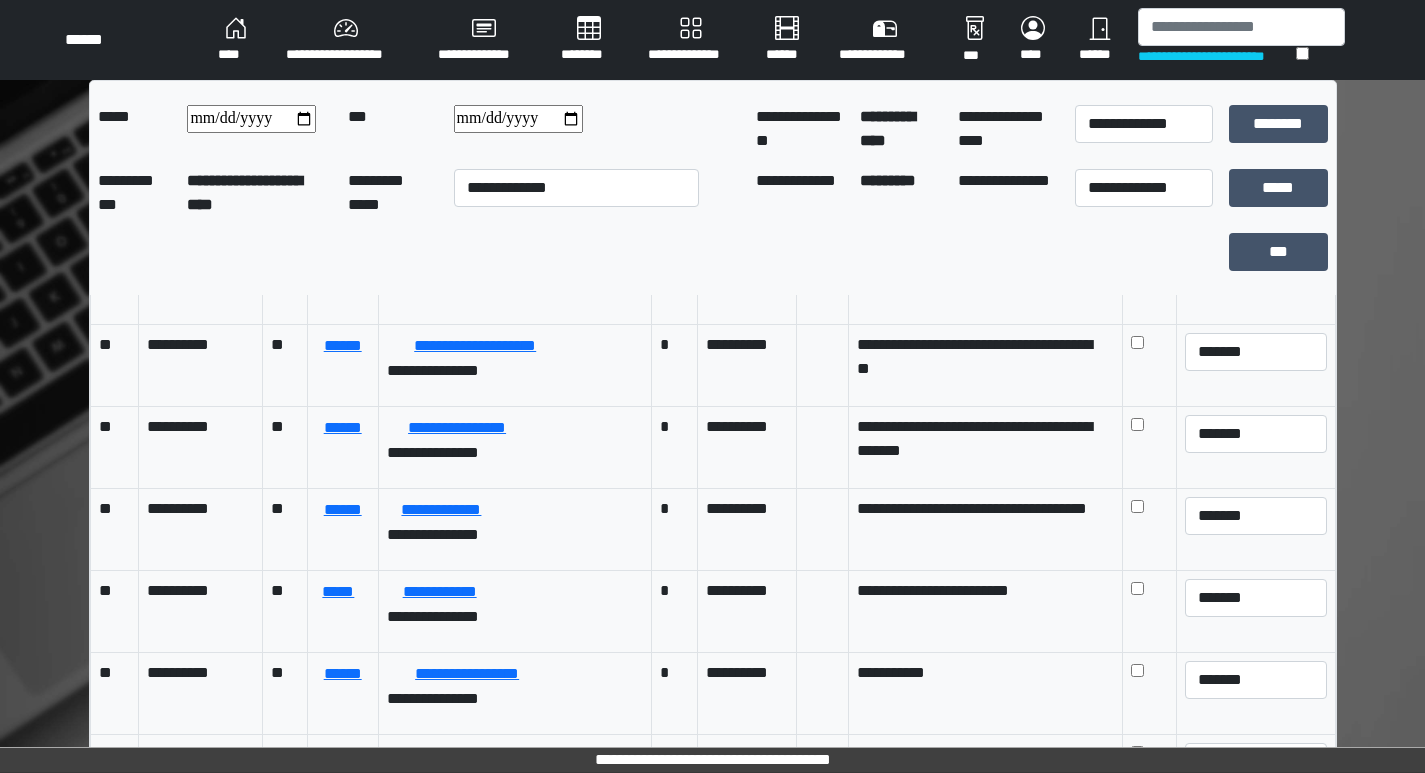 scroll, scrollTop: 1556, scrollLeft: 0, axis: vertical 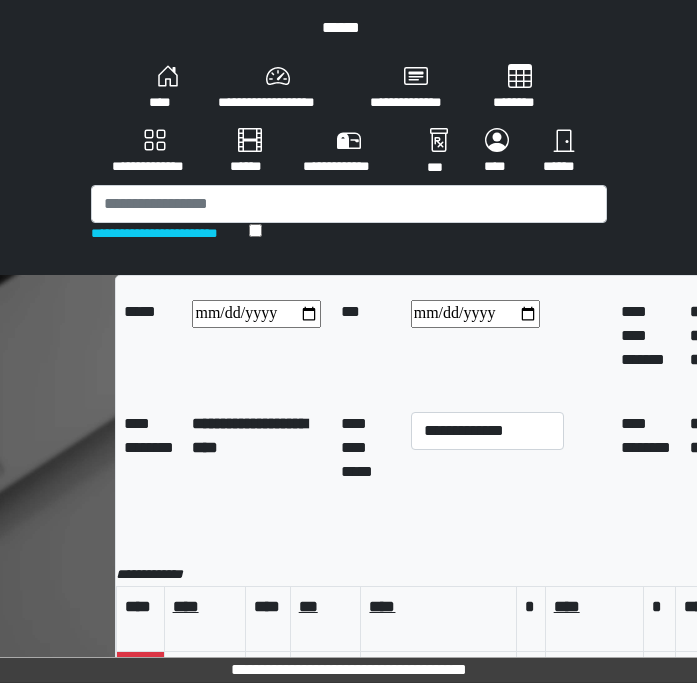 click on "**********" at bounding box center (349, 137) 